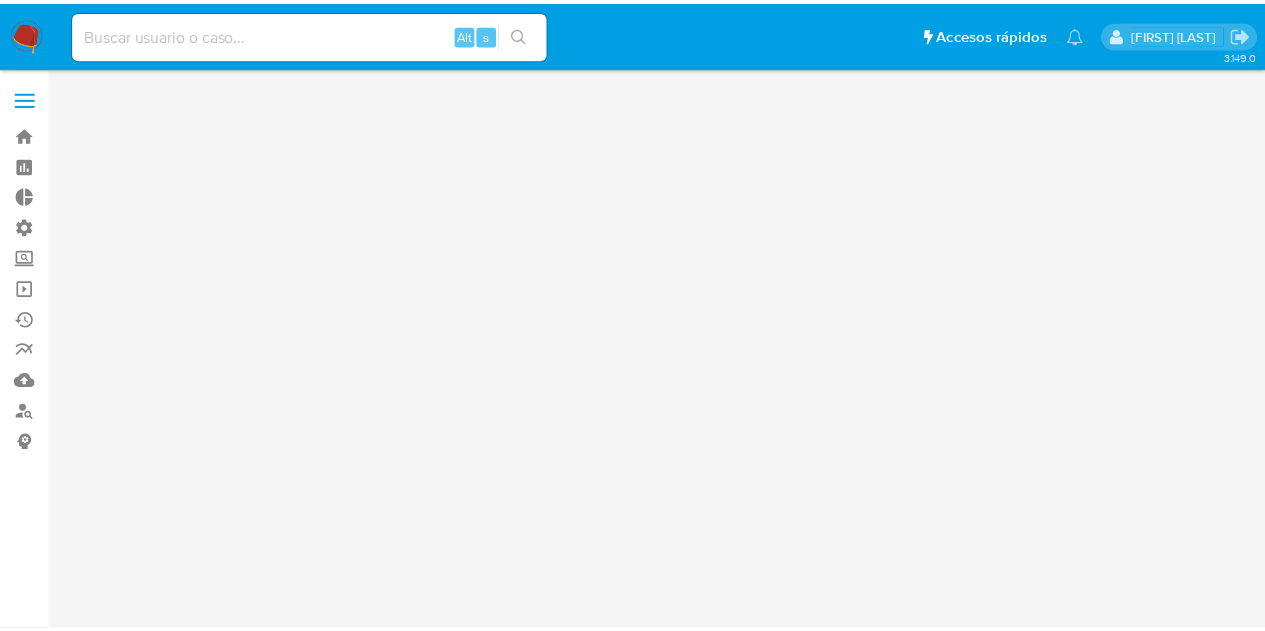scroll, scrollTop: 0, scrollLeft: 0, axis: both 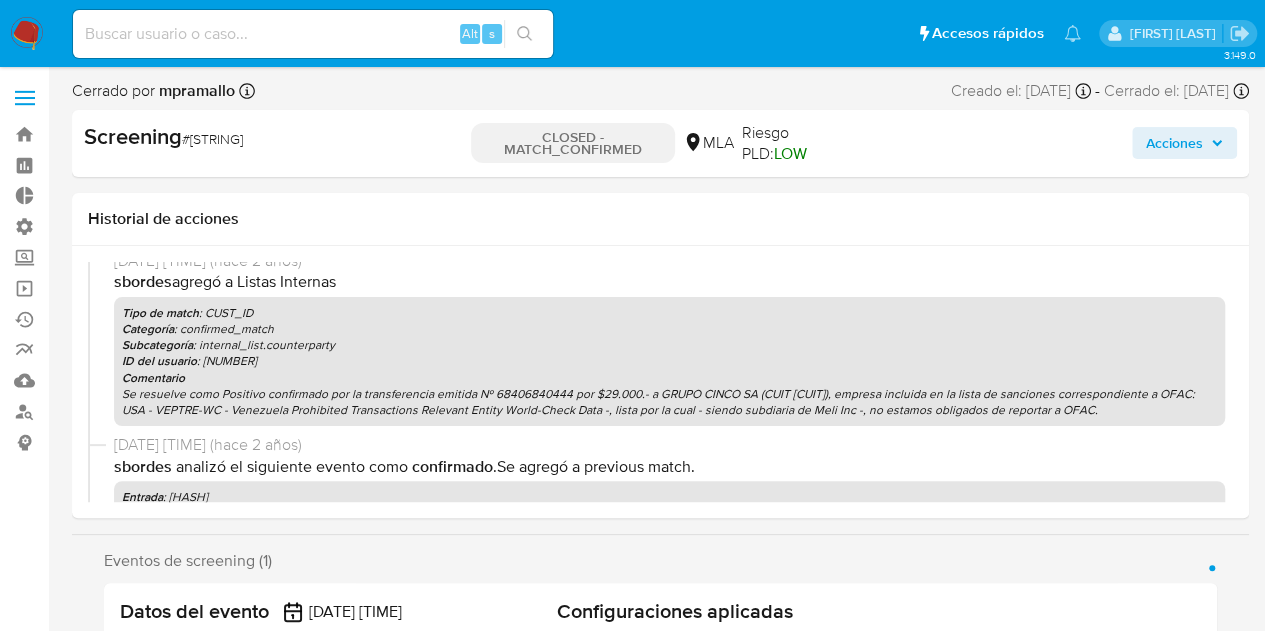 select on "10" 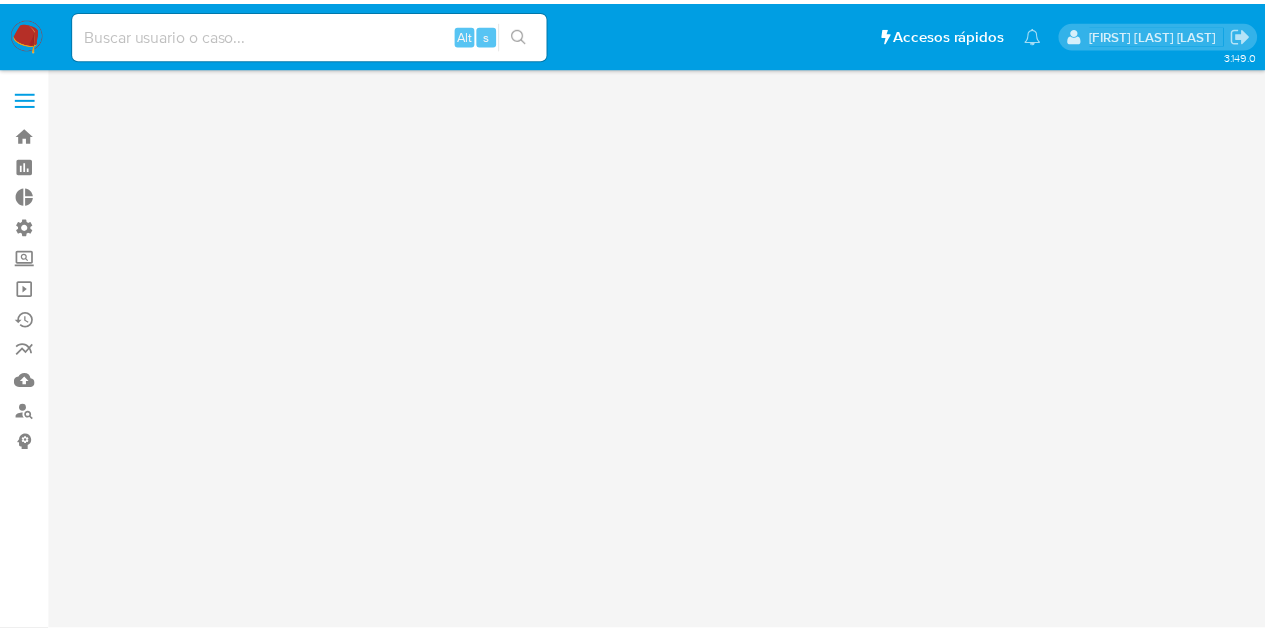 scroll, scrollTop: 0, scrollLeft: 0, axis: both 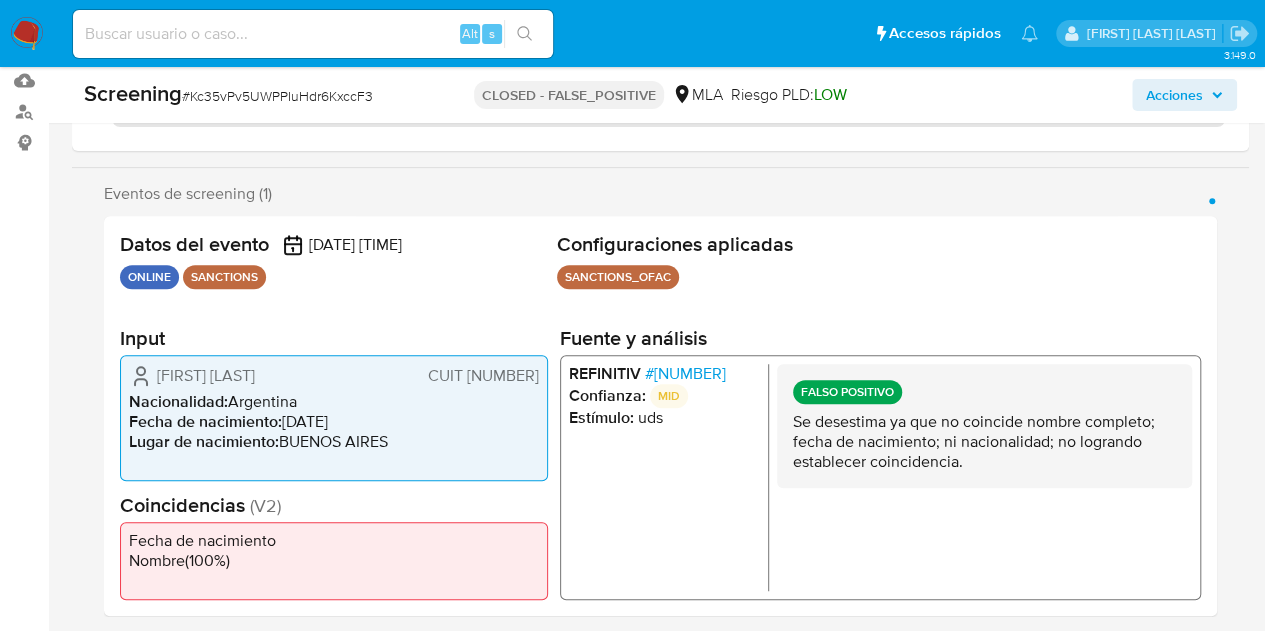 select on "10" 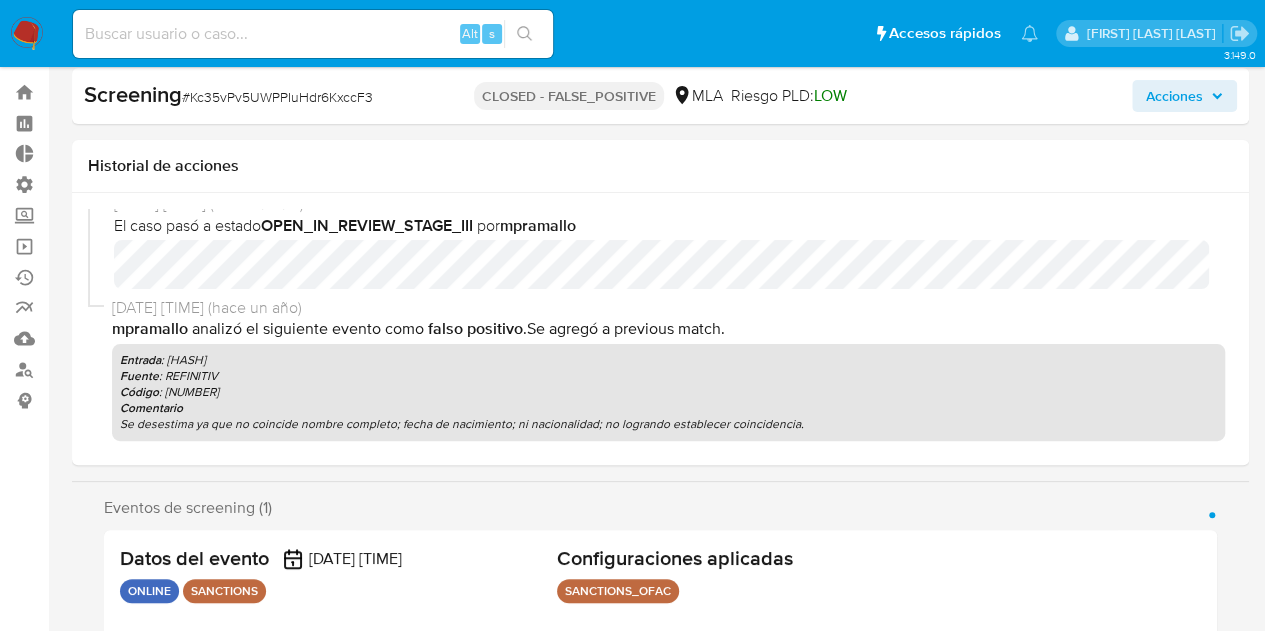 scroll, scrollTop: 100, scrollLeft: 0, axis: vertical 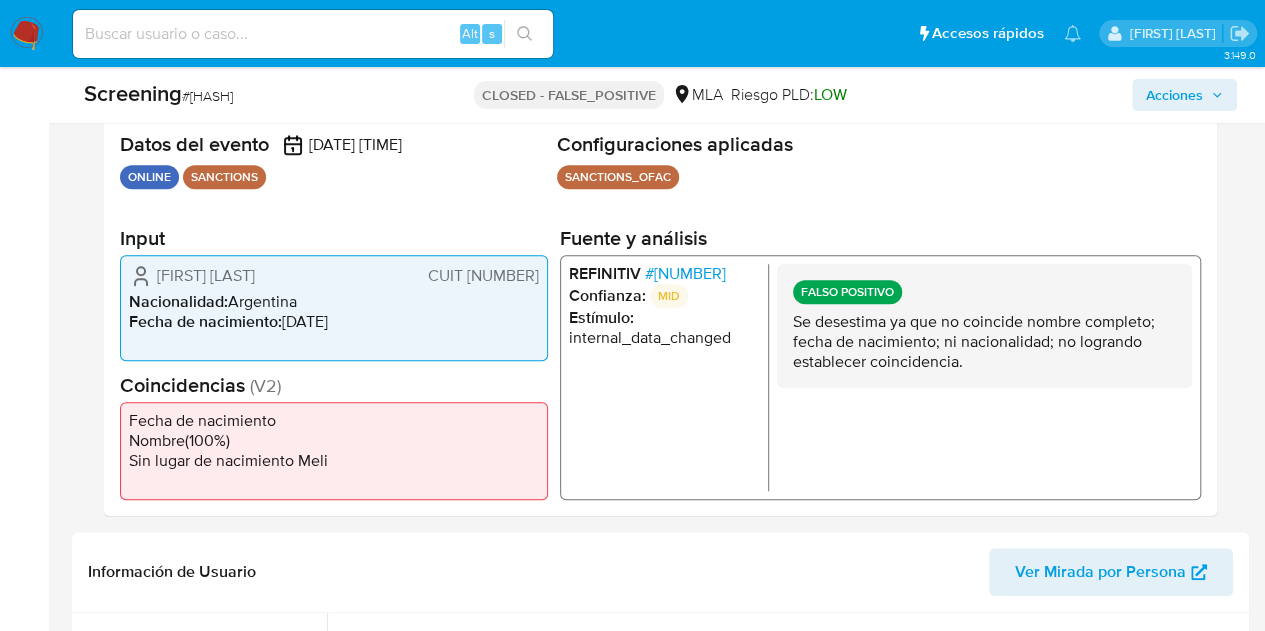 select on "10" 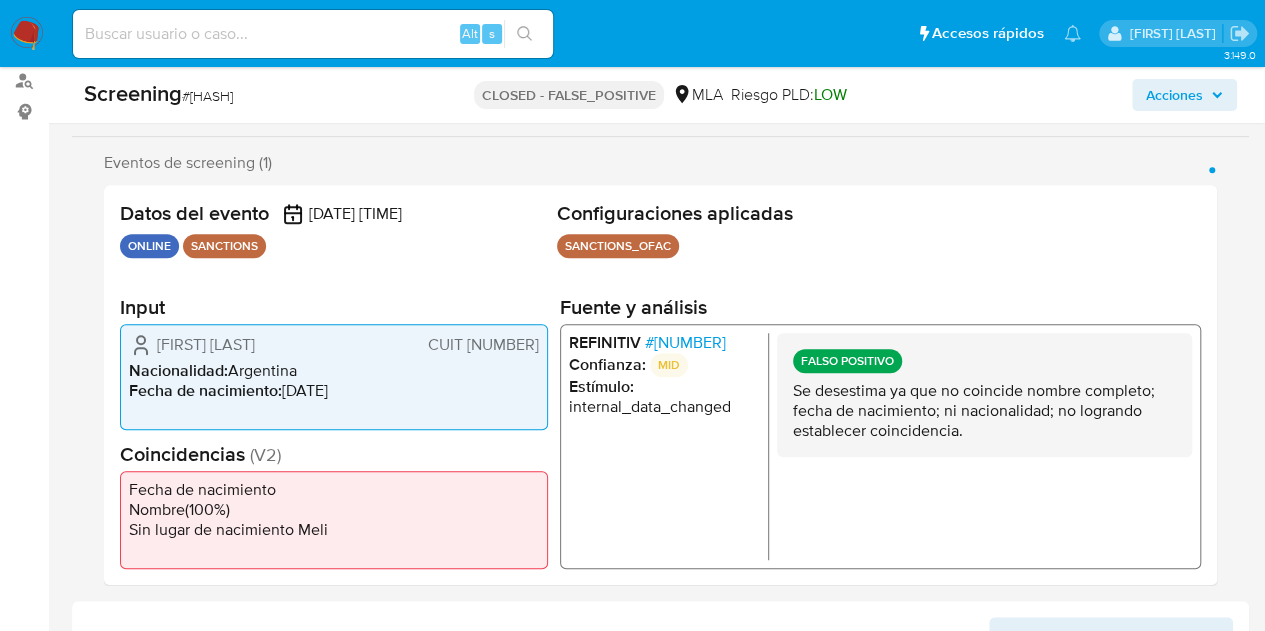 scroll, scrollTop: 300, scrollLeft: 0, axis: vertical 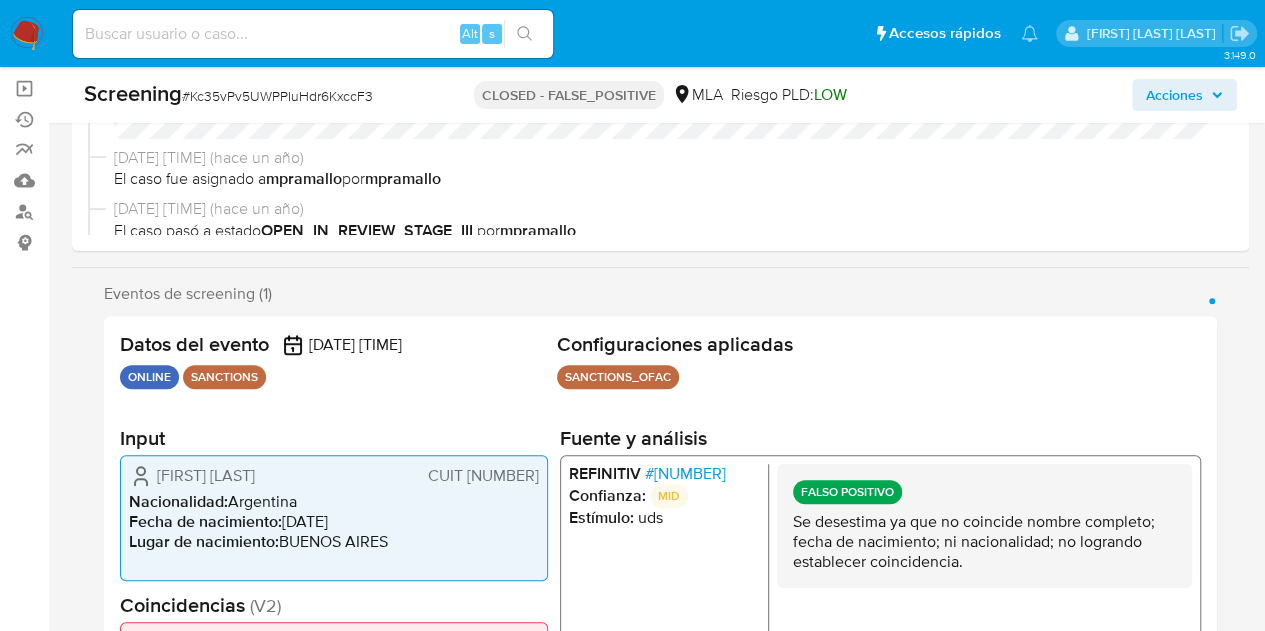 select on "10" 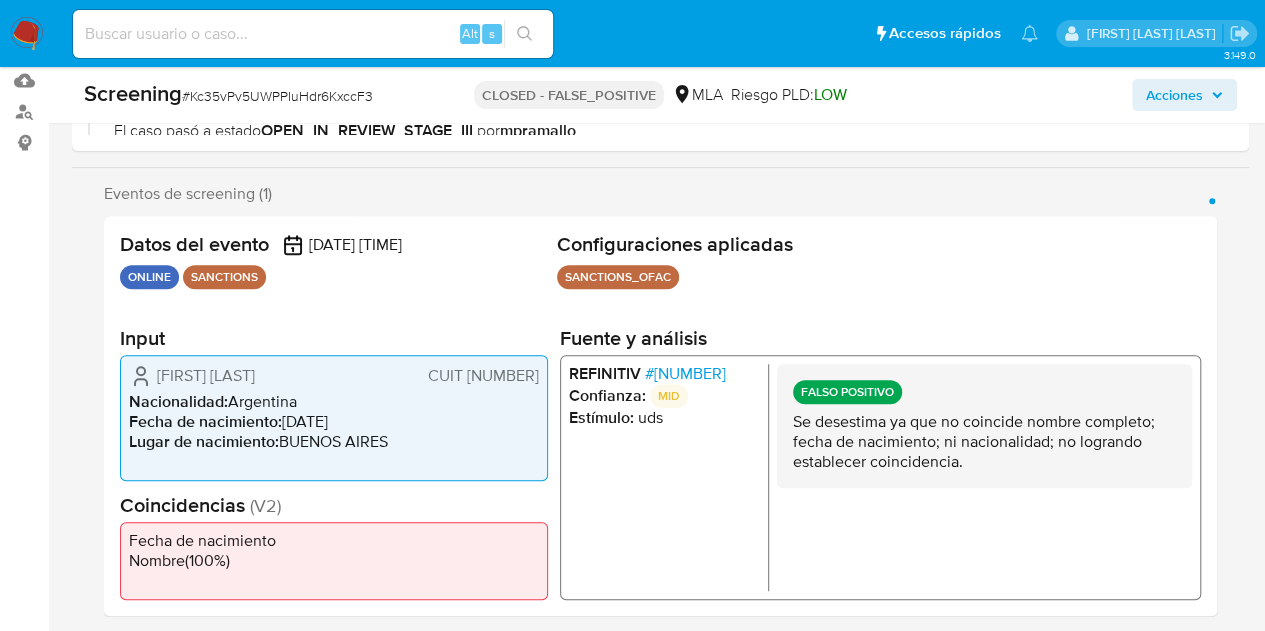 scroll, scrollTop: 400, scrollLeft: 0, axis: vertical 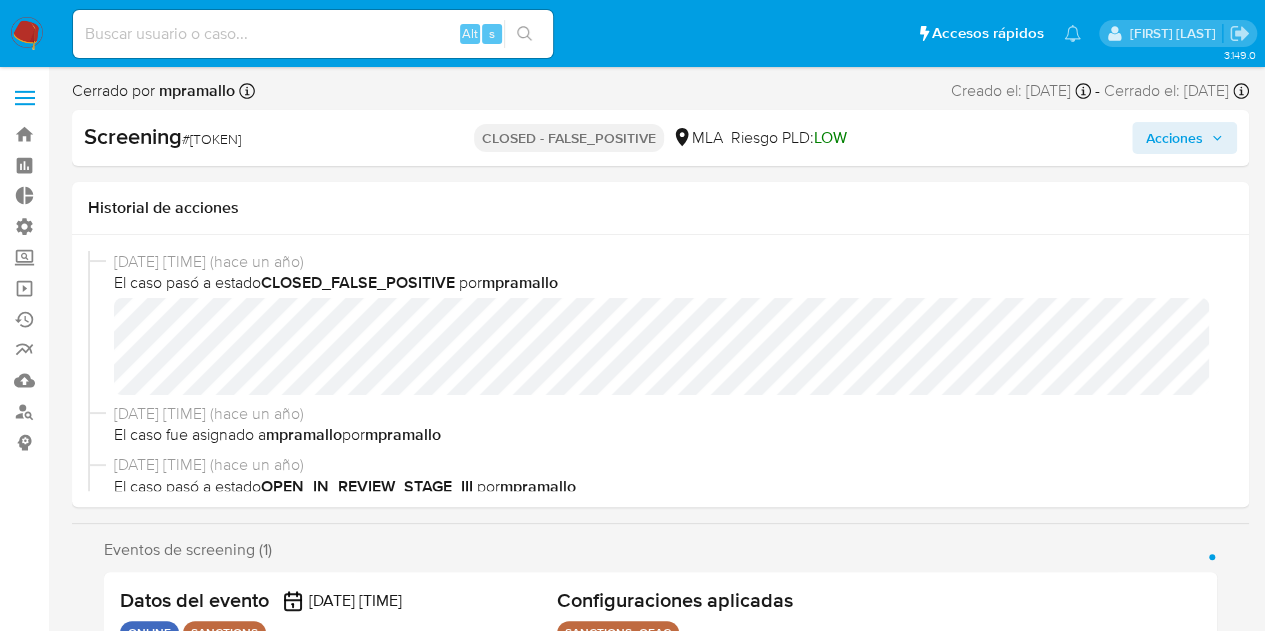 select on "10" 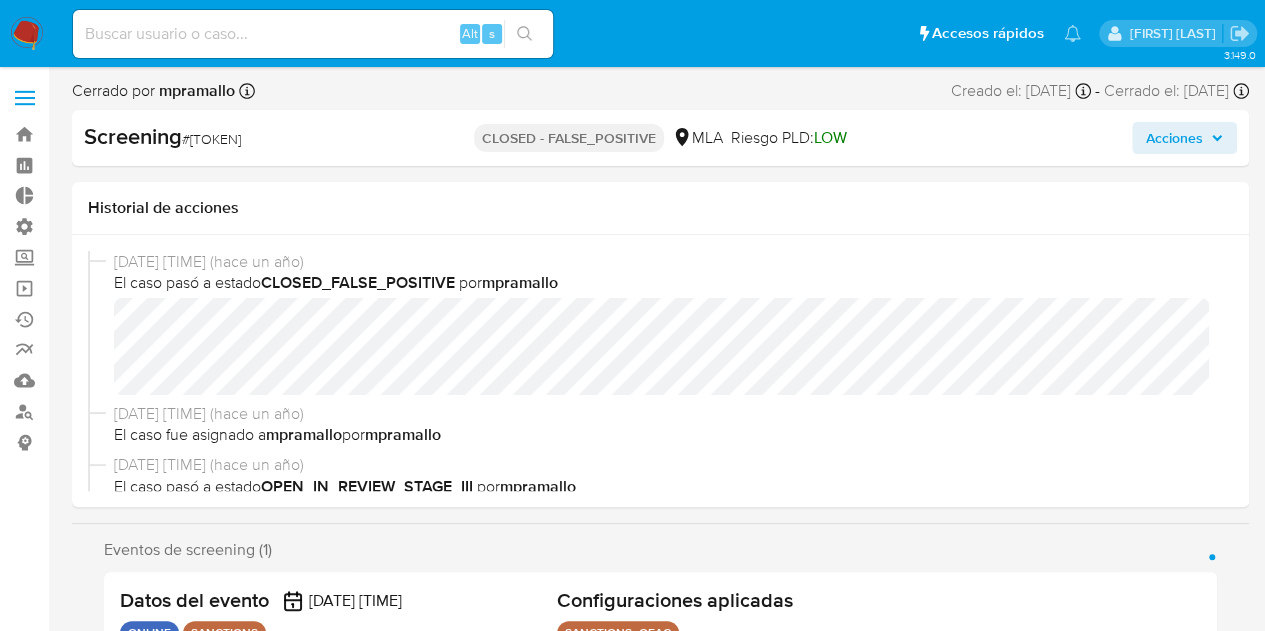 scroll, scrollTop: 845, scrollLeft: 0, axis: vertical 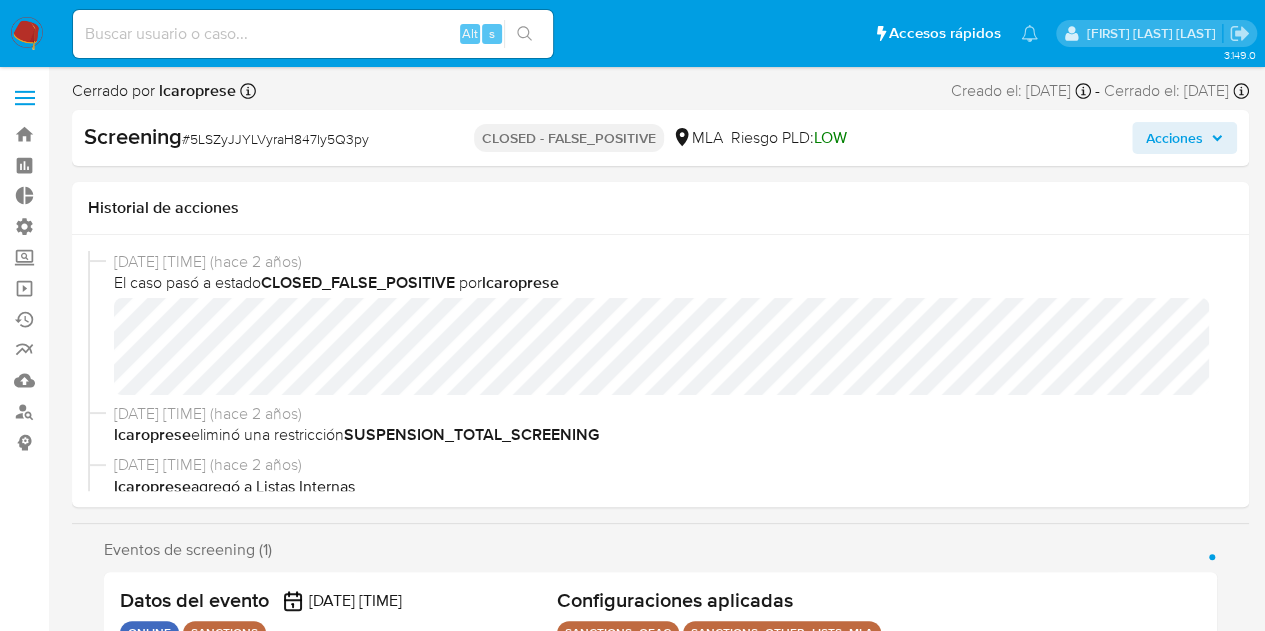 select on "10" 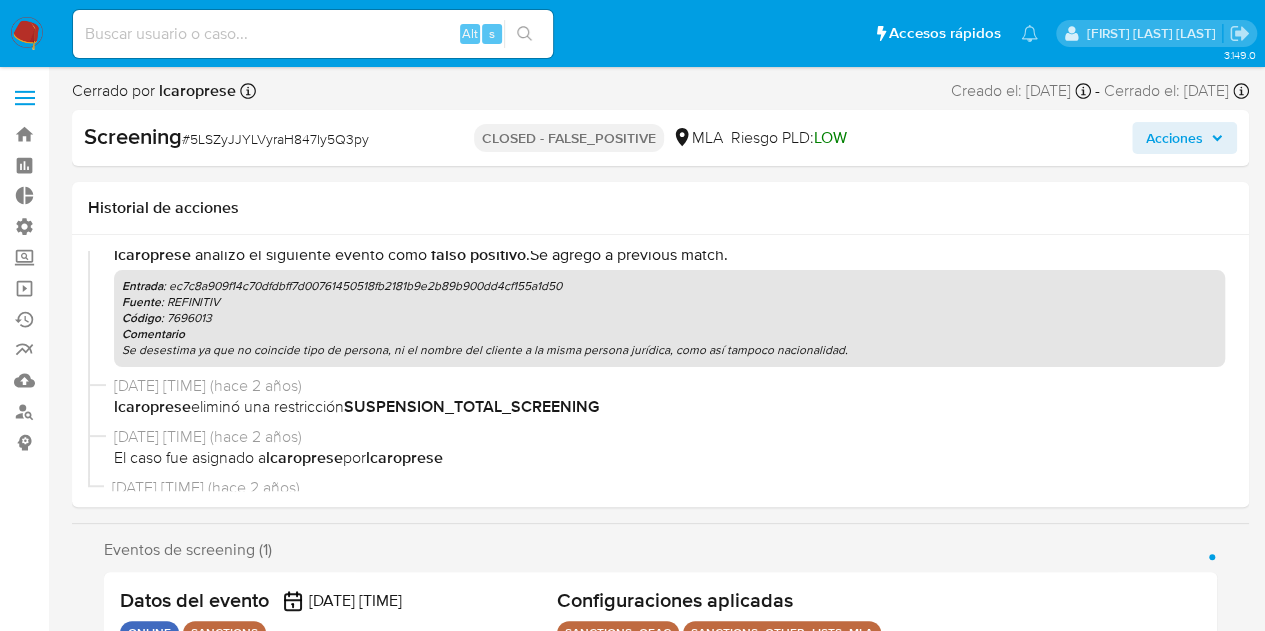 scroll, scrollTop: 500, scrollLeft: 0, axis: vertical 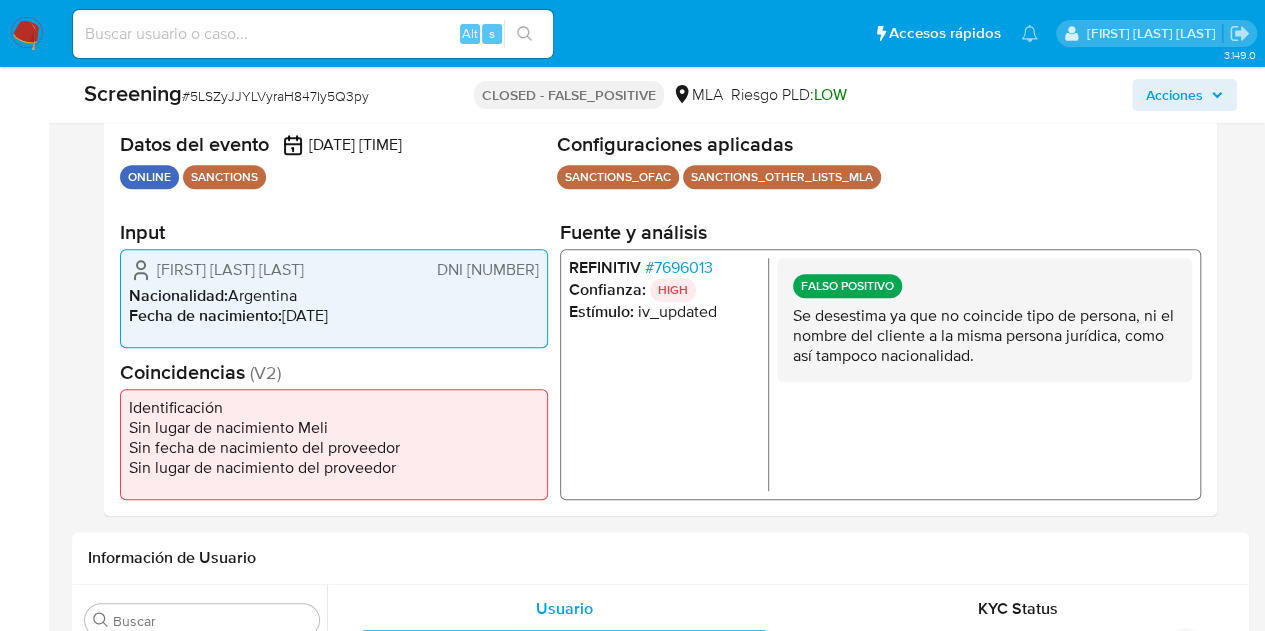 drag, startPoint x: 1100, startPoint y: 321, endPoint x: 1093, endPoint y: 350, distance: 29.832869 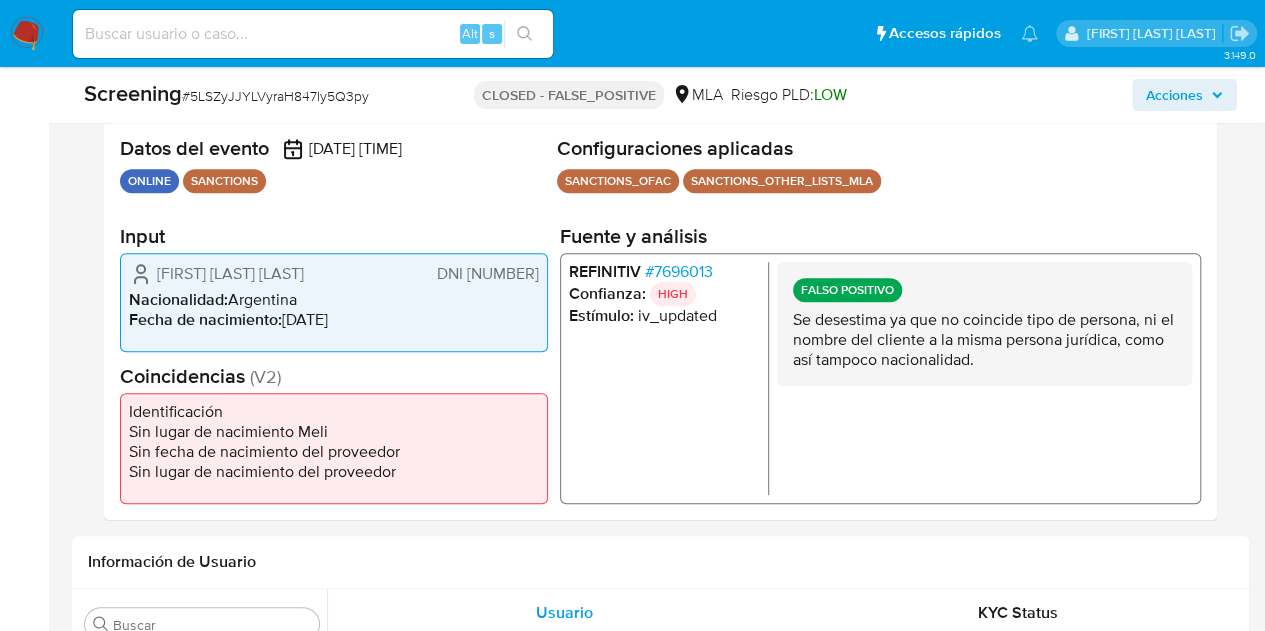 scroll, scrollTop: 400, scrollLeft: 0, axis: vertical 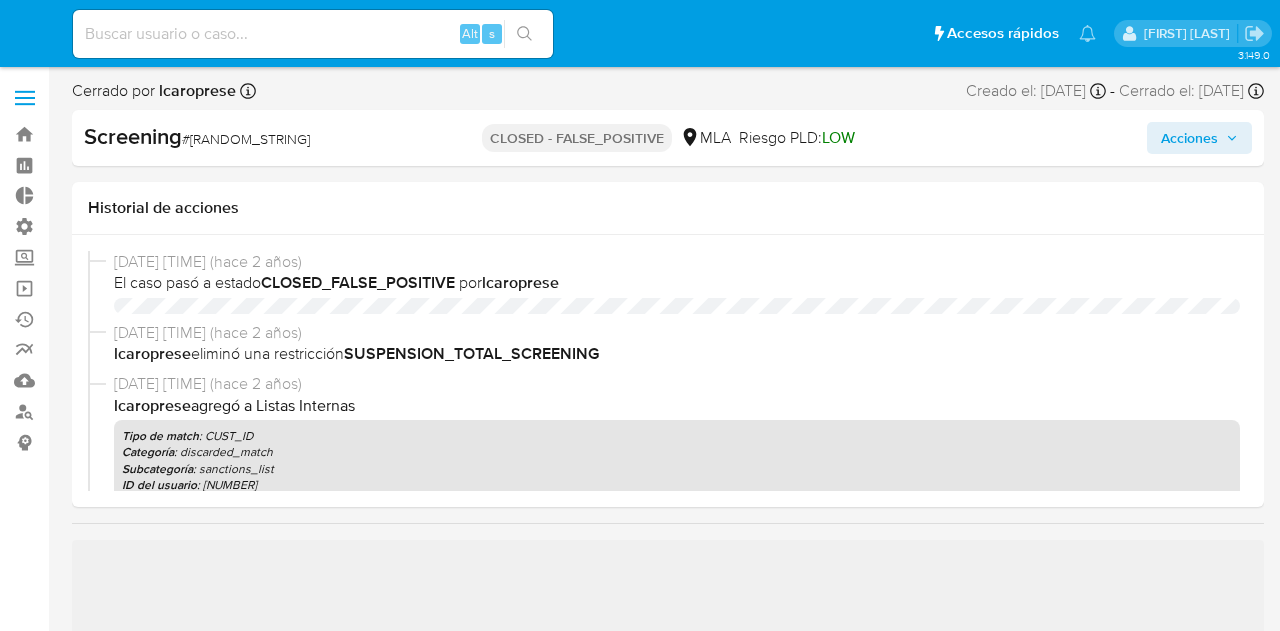 select on "10" 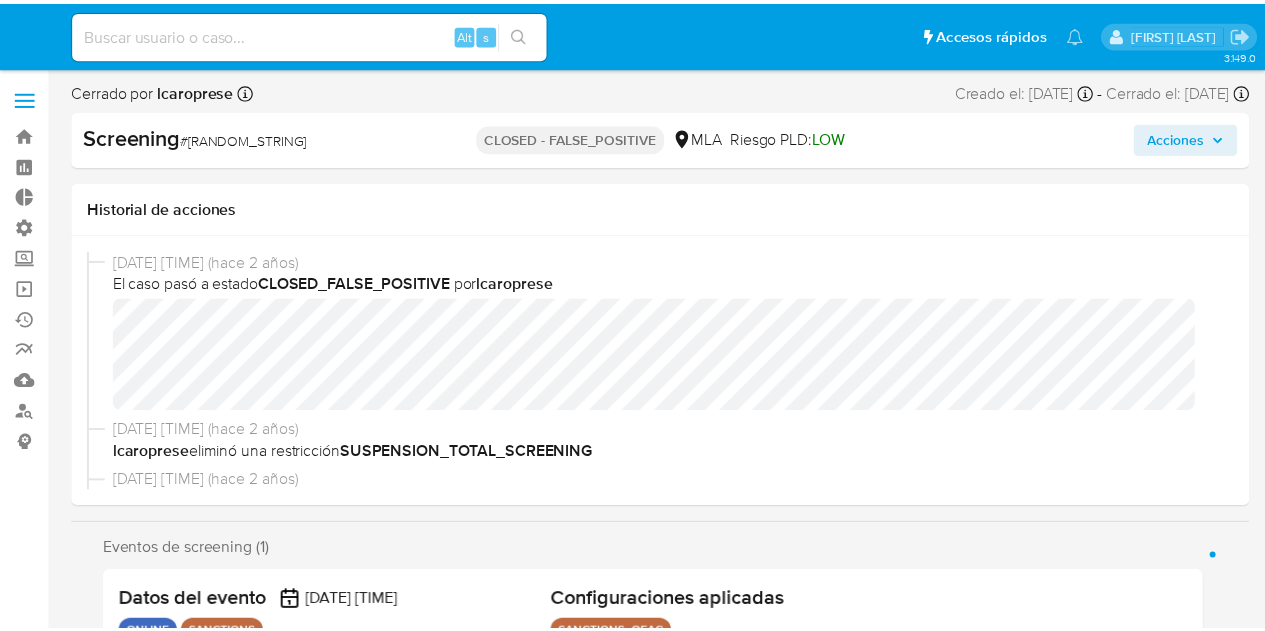 scroll, scrollTop: 0, scrollLeft: 0, axis: both 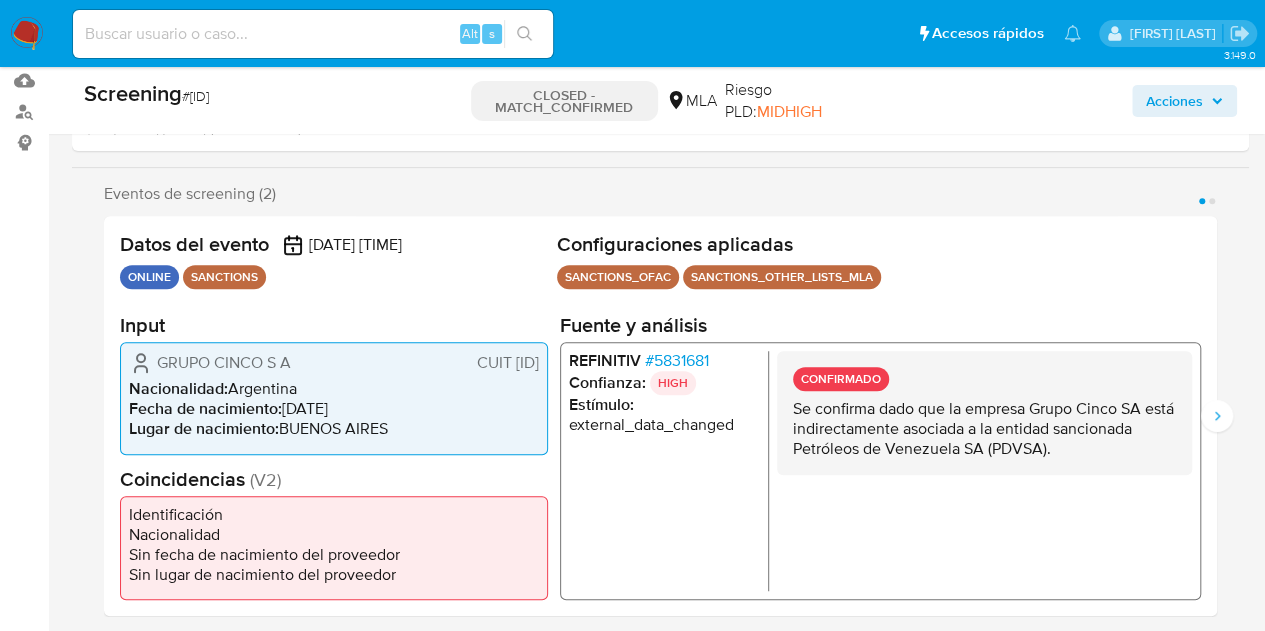 select on "10" 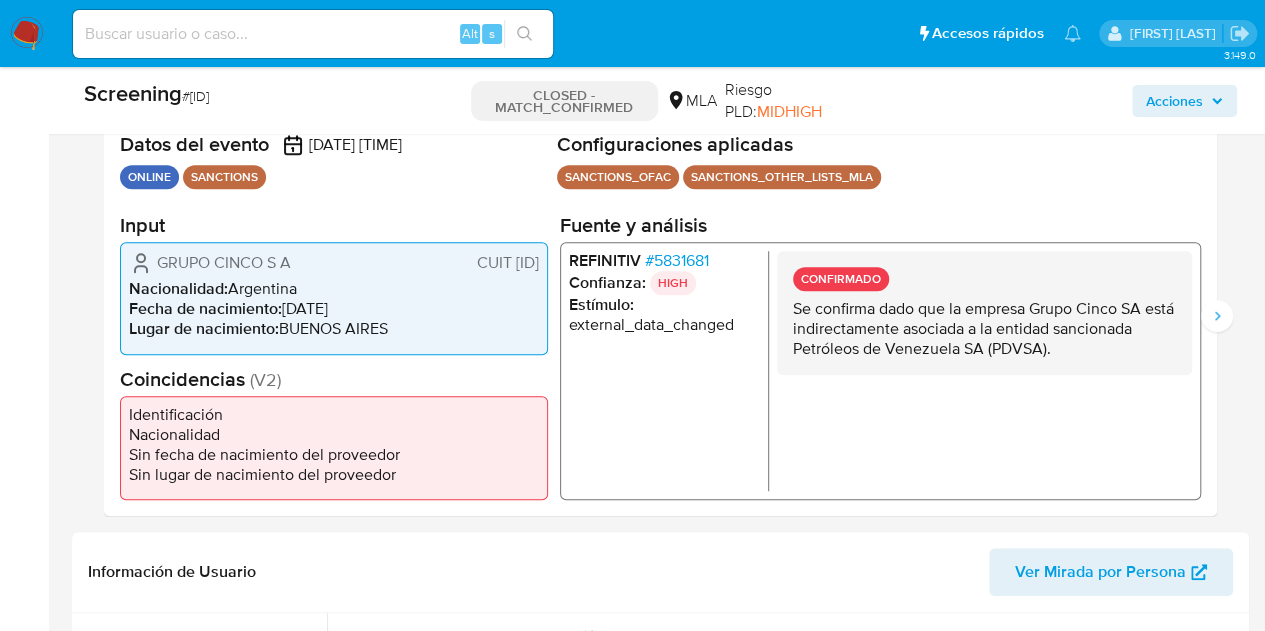 scroll, scrollTop: 300, scrollLeft: 0, axis: vertical 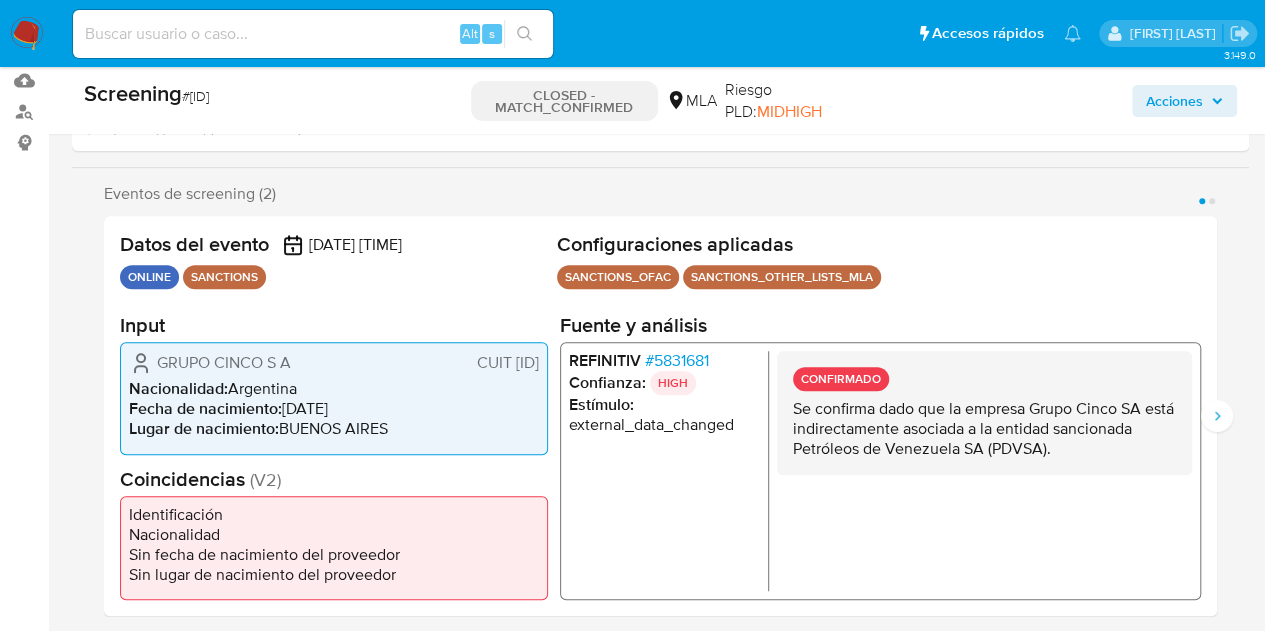 drag, startPoint x: 405, startPoint y: 360, endPoint x: 488, endPoint y: 369, distance: 83.48653 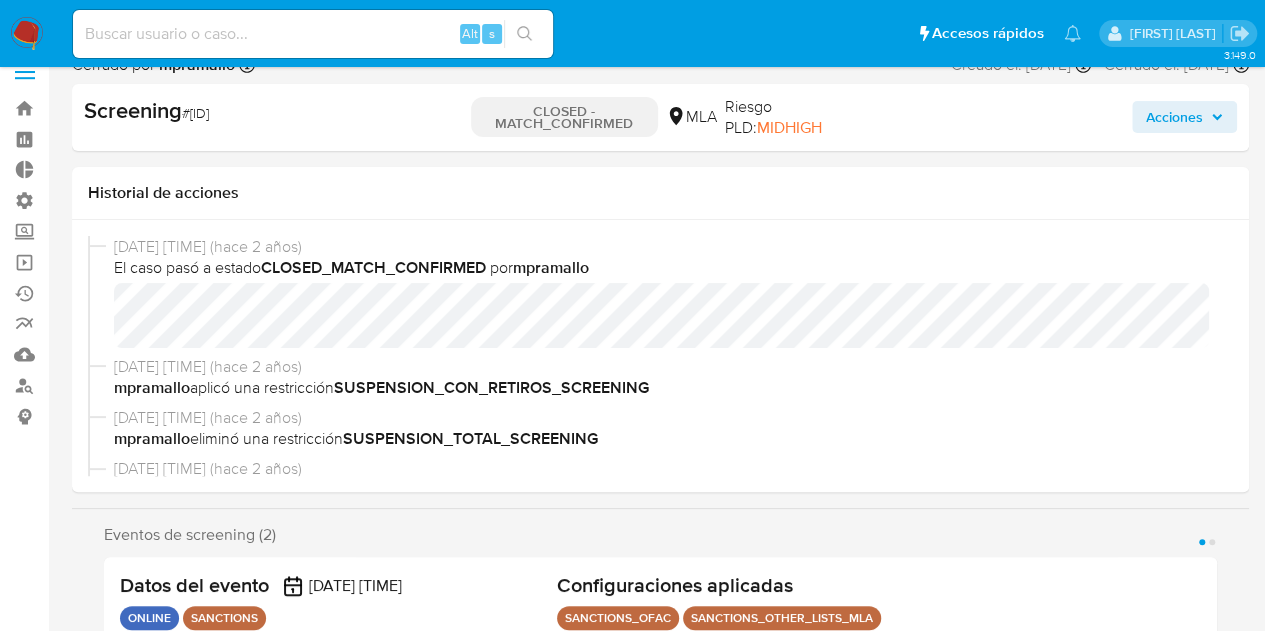 scroll, scrollTop: 0, scrollLeft: 0, axis: both 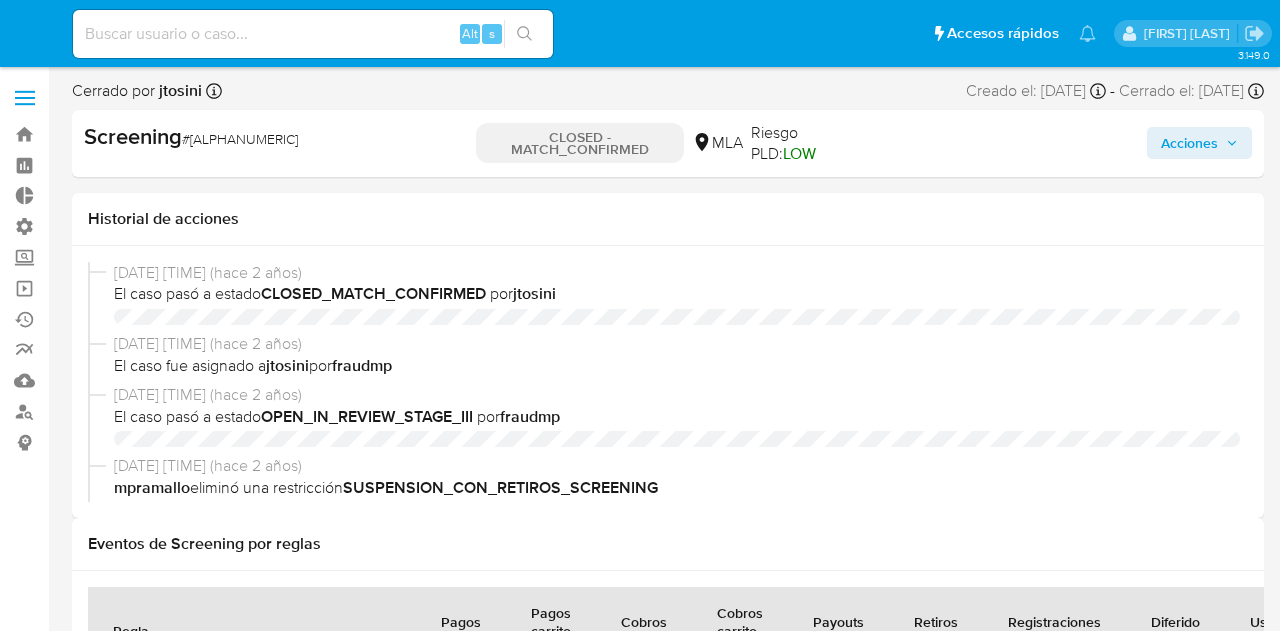 select on "10" 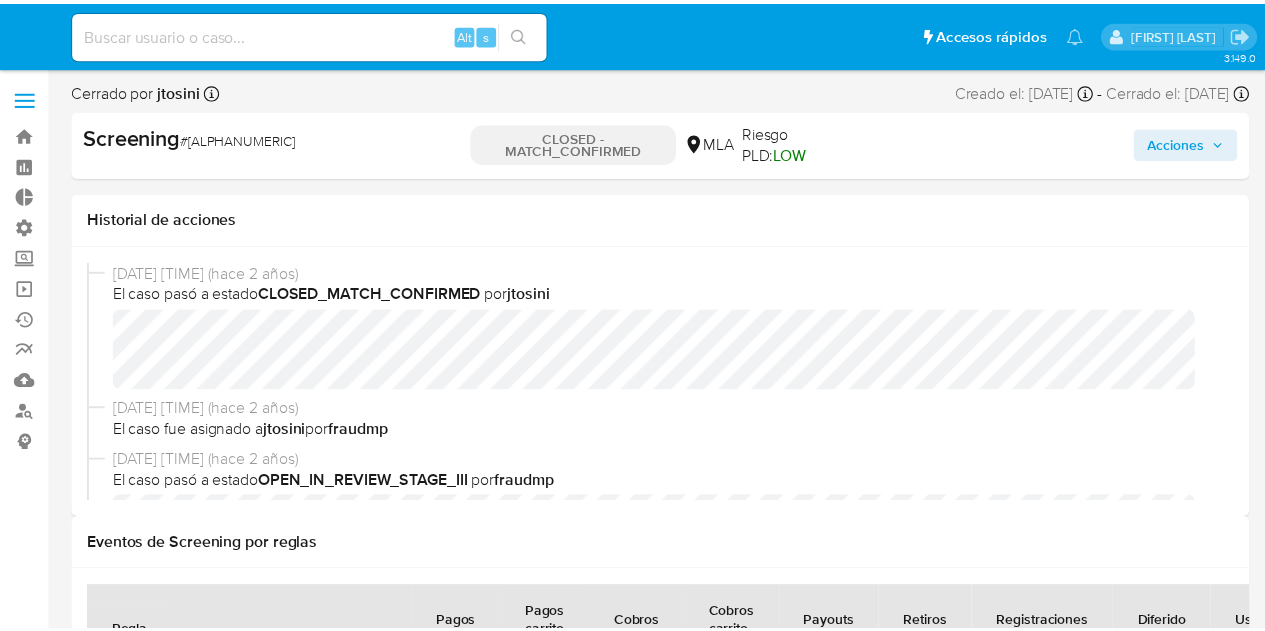 scroll, scrollTop: 0, scrollLeft: 0, axis: both 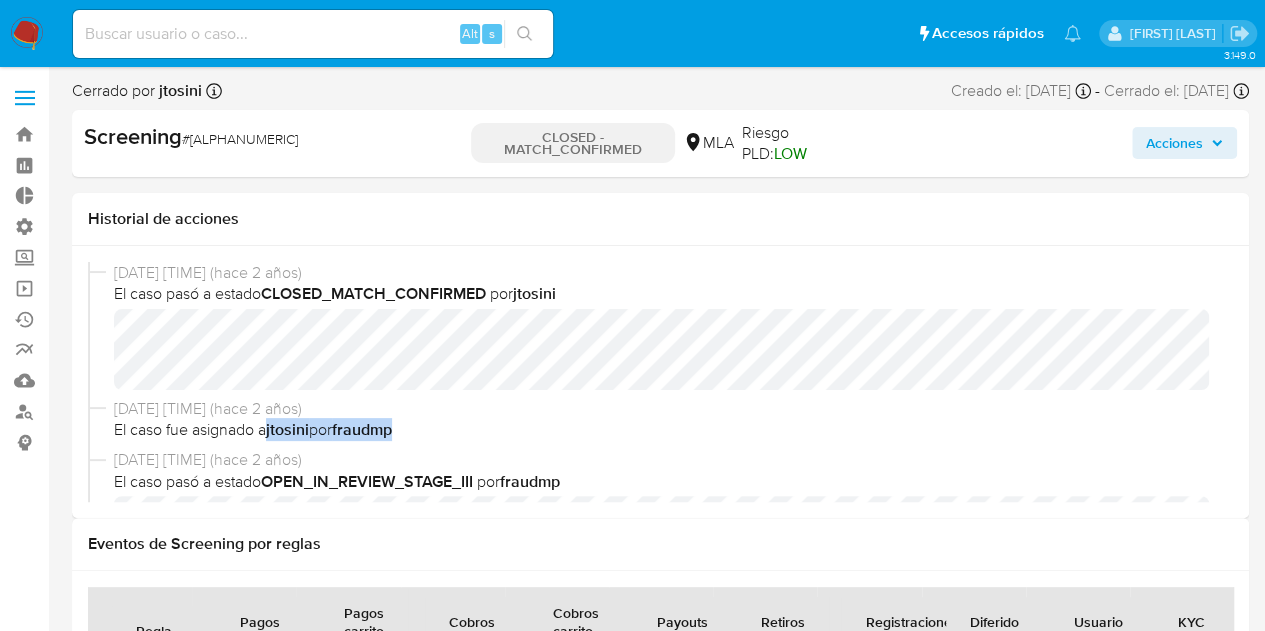 drag, startPoint x: 273, startPoint y: 430, endPoint x: 544, endPoint y: 439, distance: 271.1494 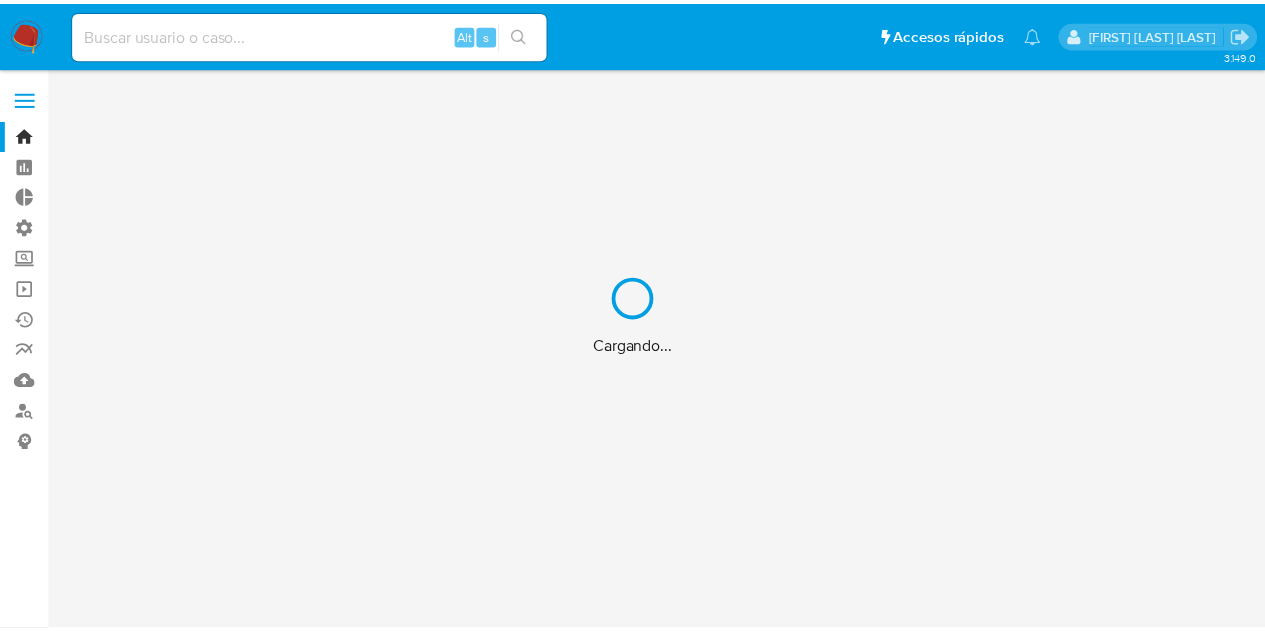 scroll, scrollTop: 0, scrollLeft: 0, axis: both 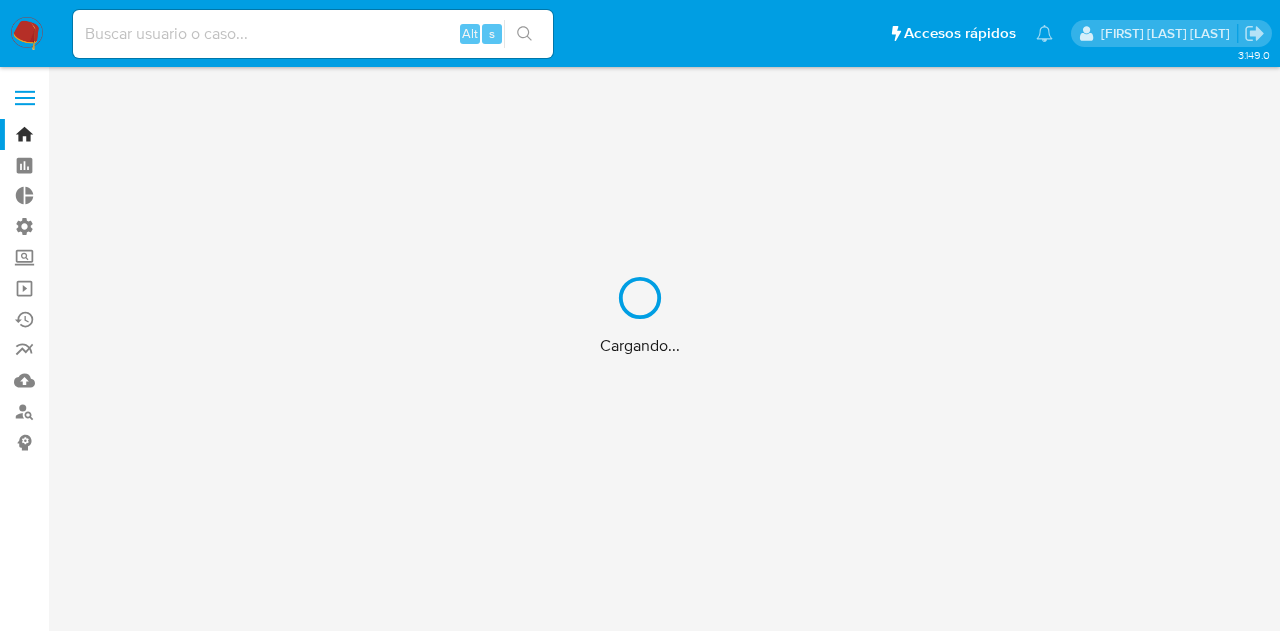 click on "Cargando..." at bounding box center [640, 315] 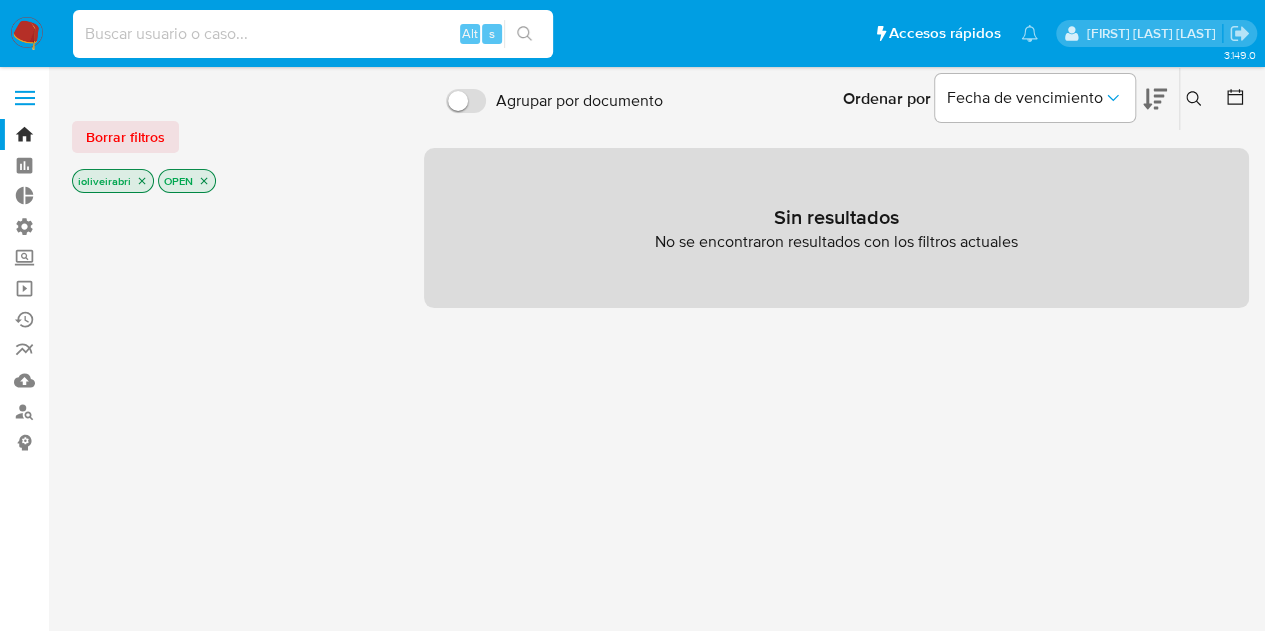 paste on "568777335" 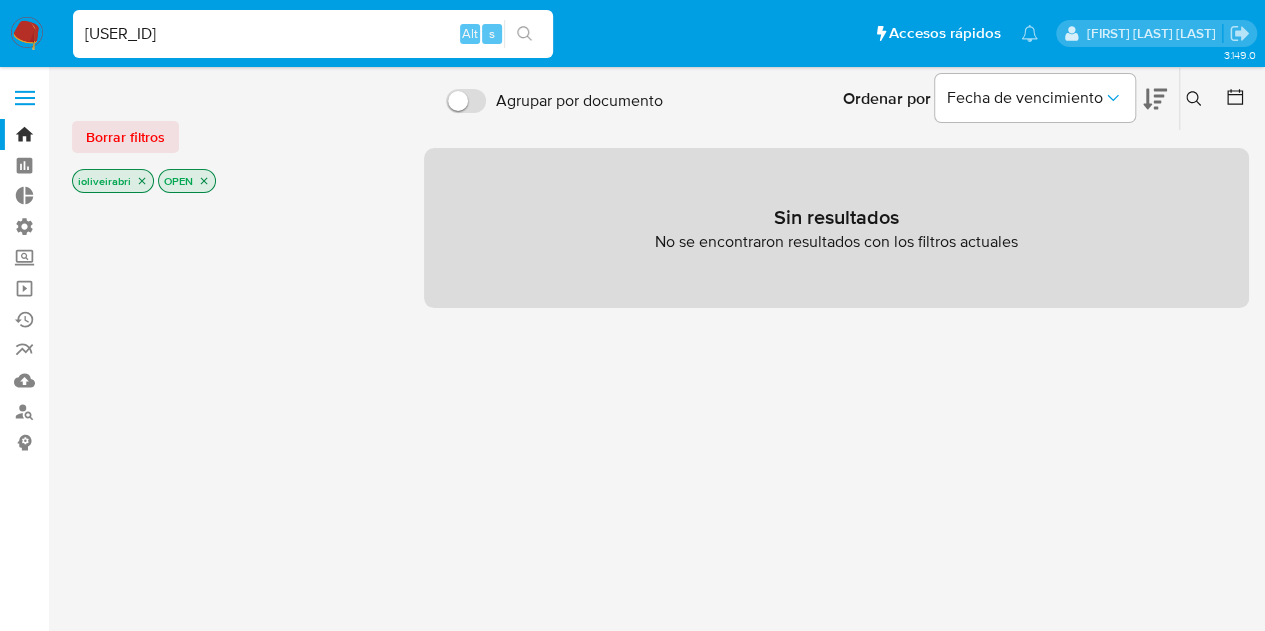 type on "568777335" 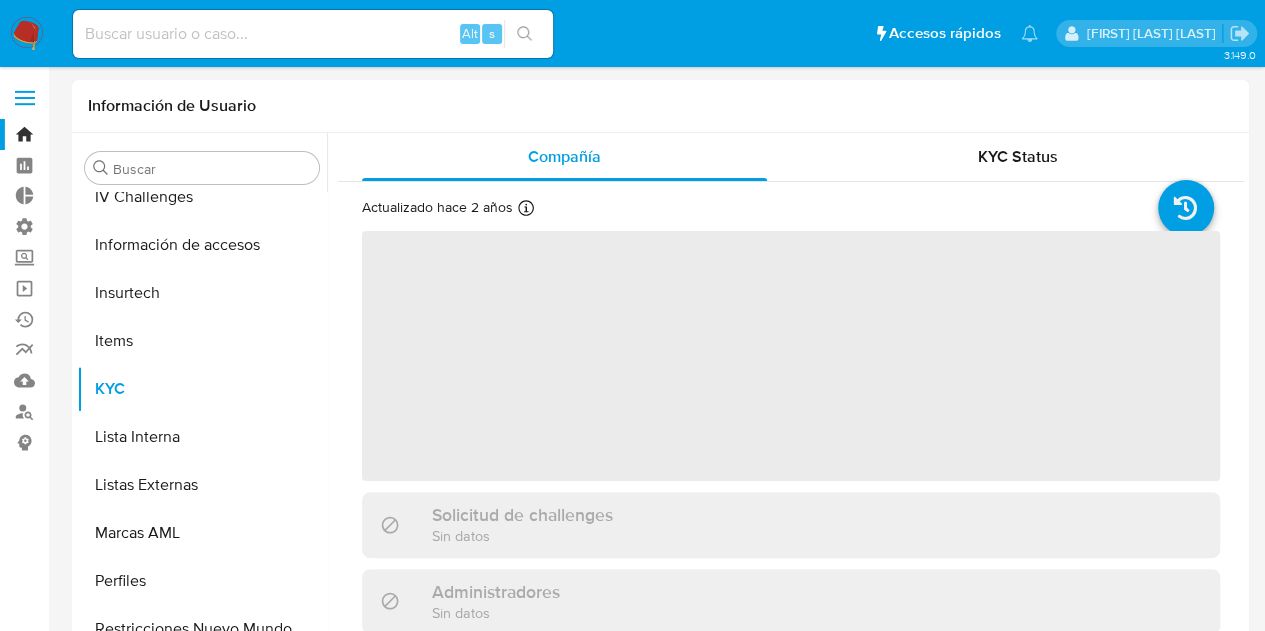 scroll, scrollTop: 749, scrollLeft: 0, axis: vertical 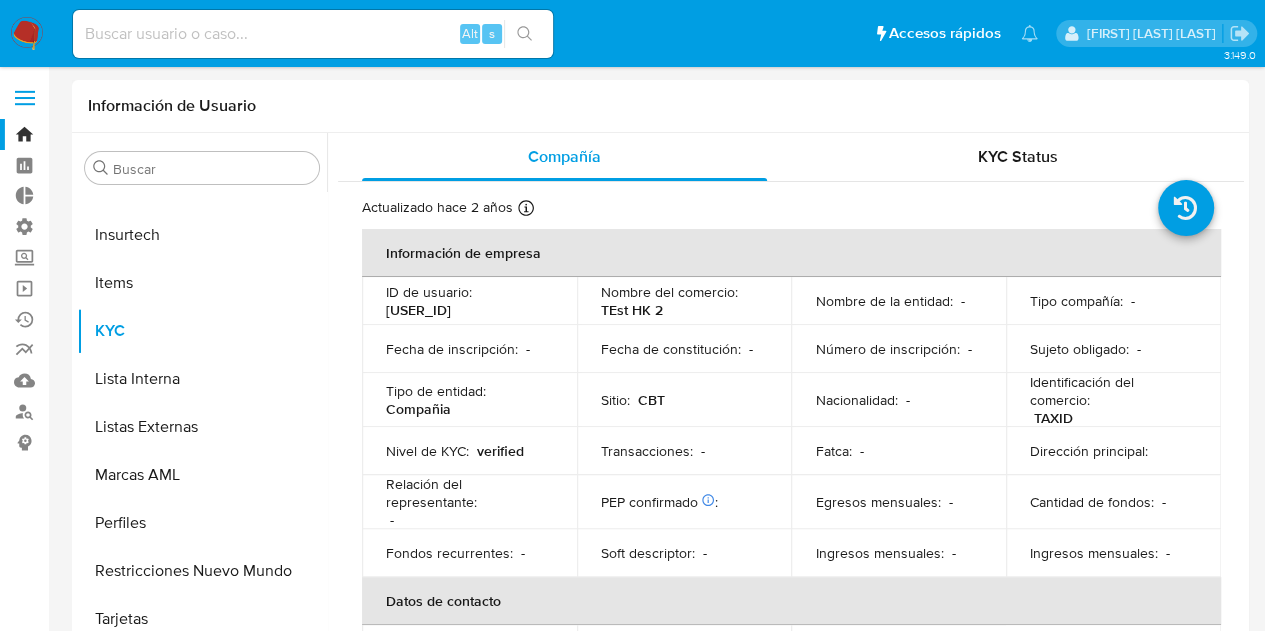 select on "10" 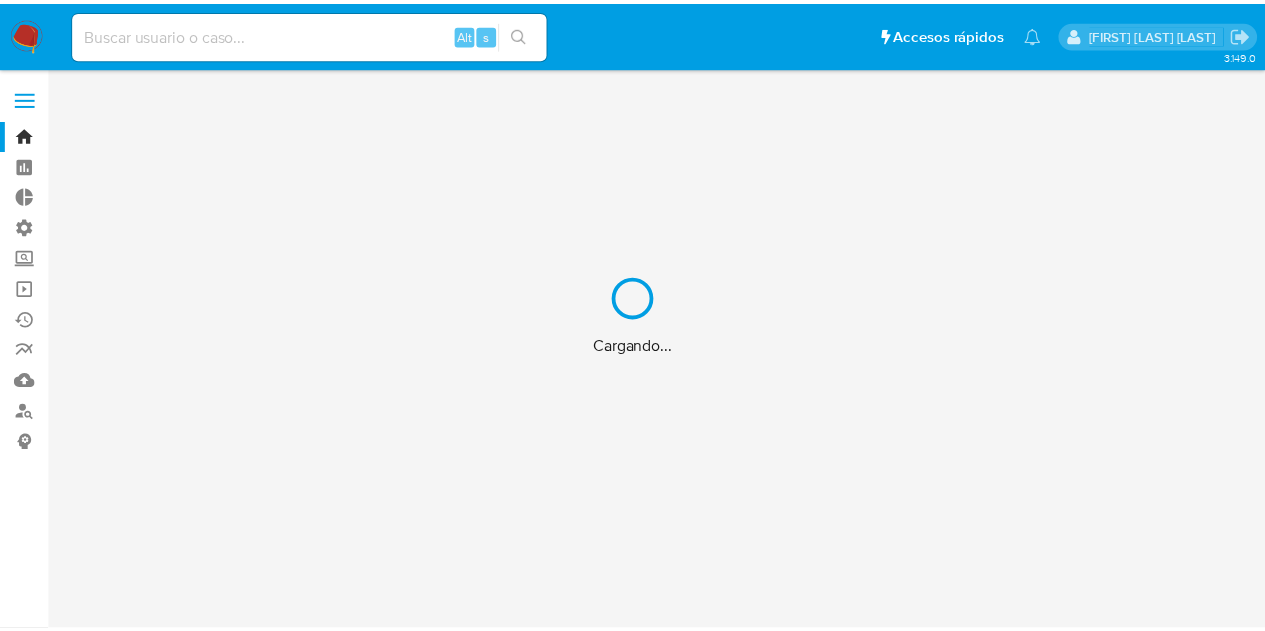 scroll, scrollTop: 0, scrollLeft: 0, axis: both 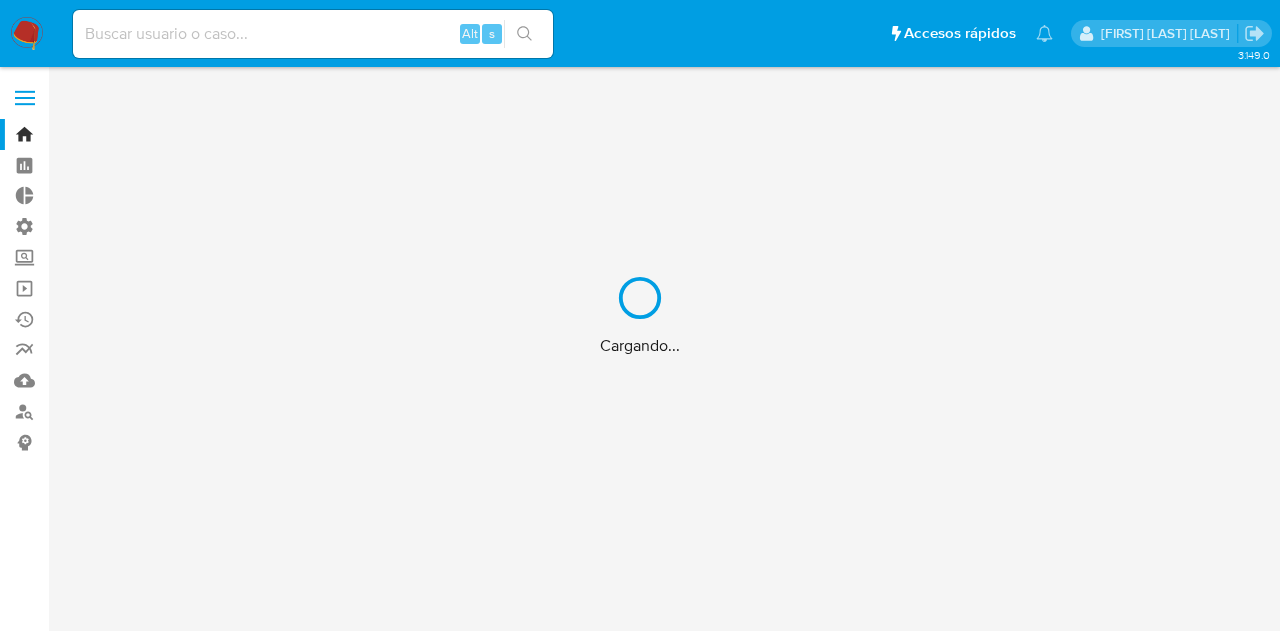 click on "Cargando..." at bounding box center (640, 315) 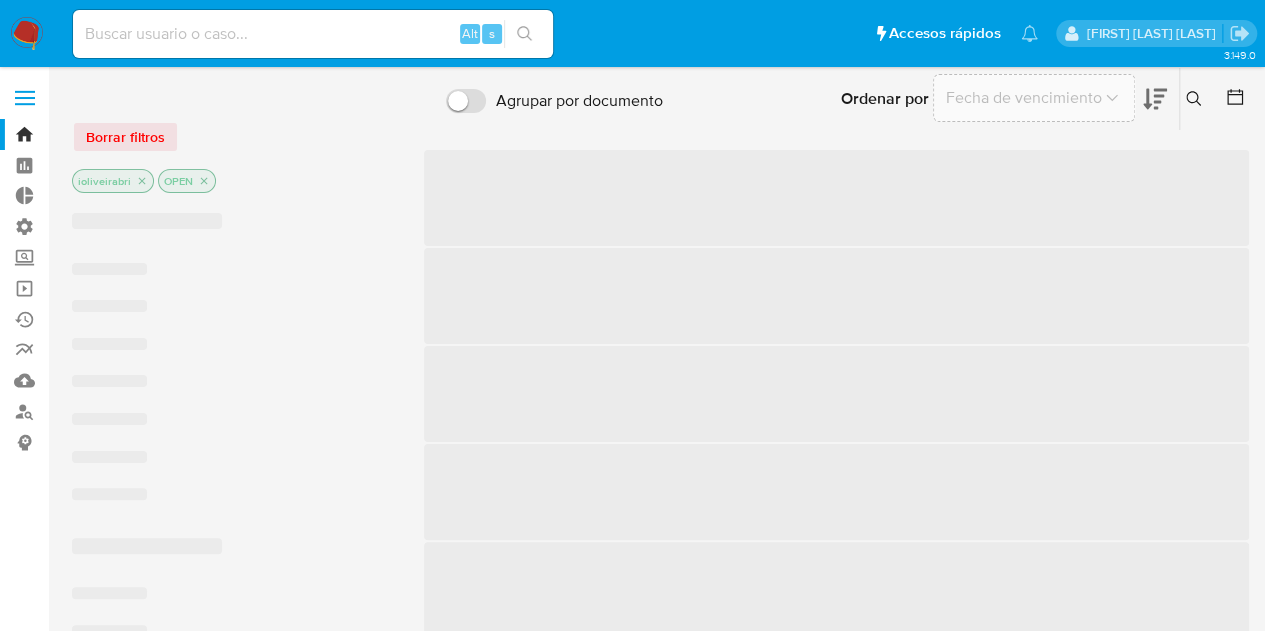 click at bounding box center [313, 34] 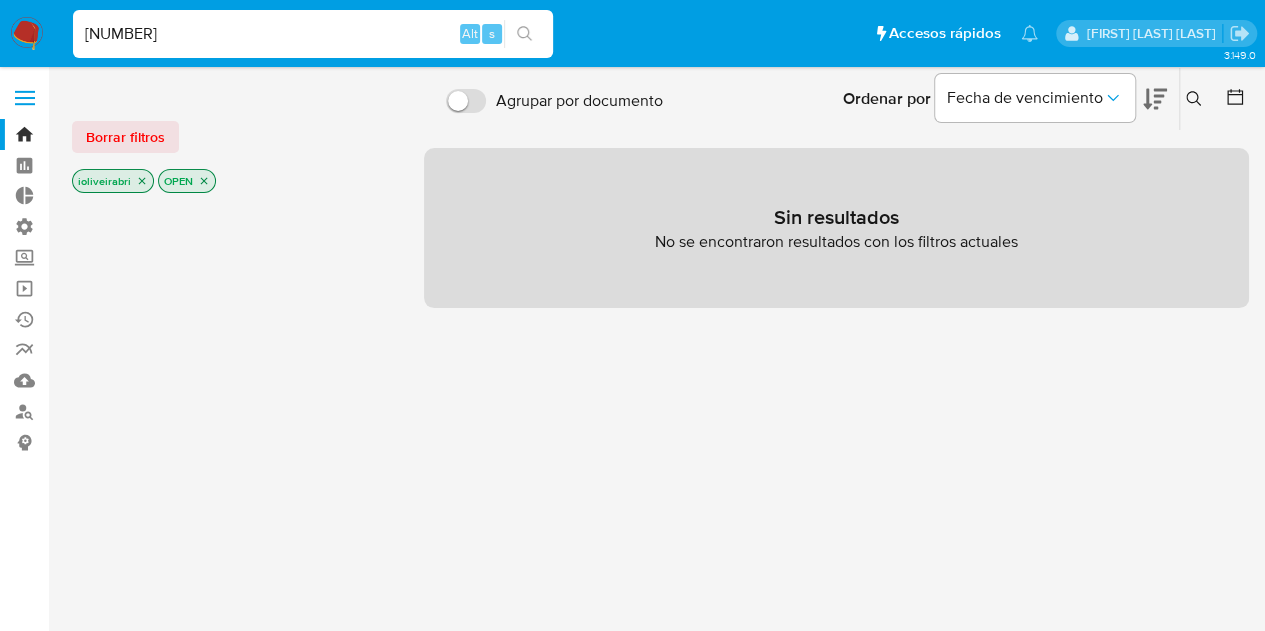 type on "[NUMBER]" 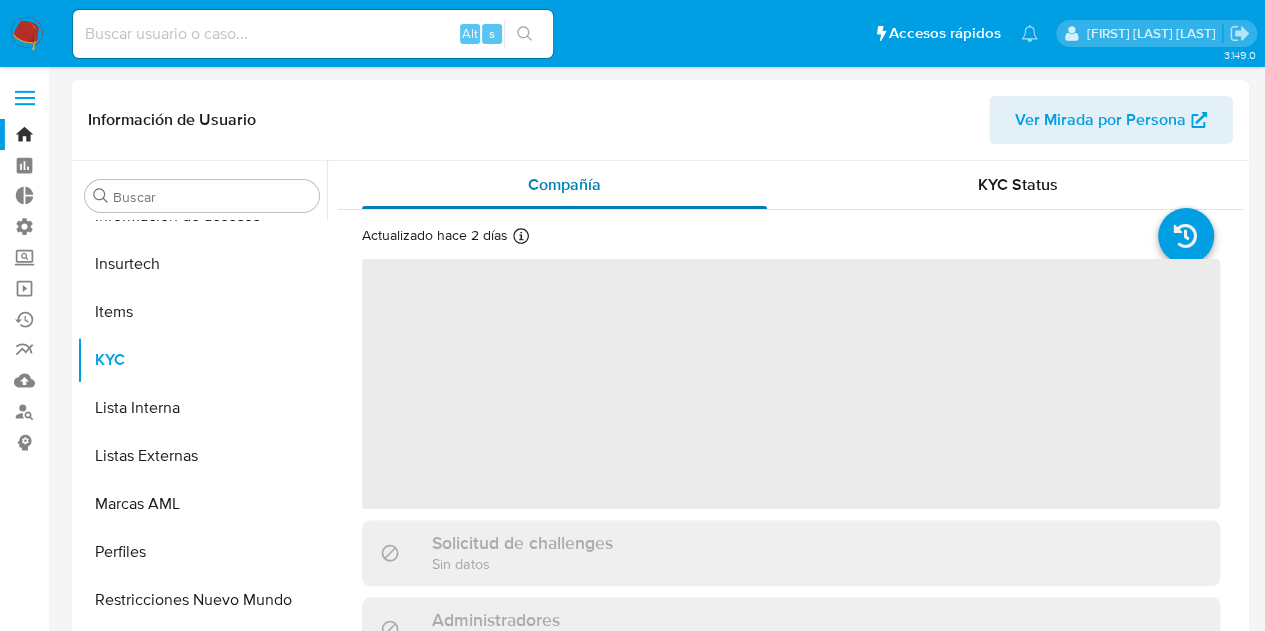 scroll, scrollTop: 749, scrollLeft: 0, axis: vertical 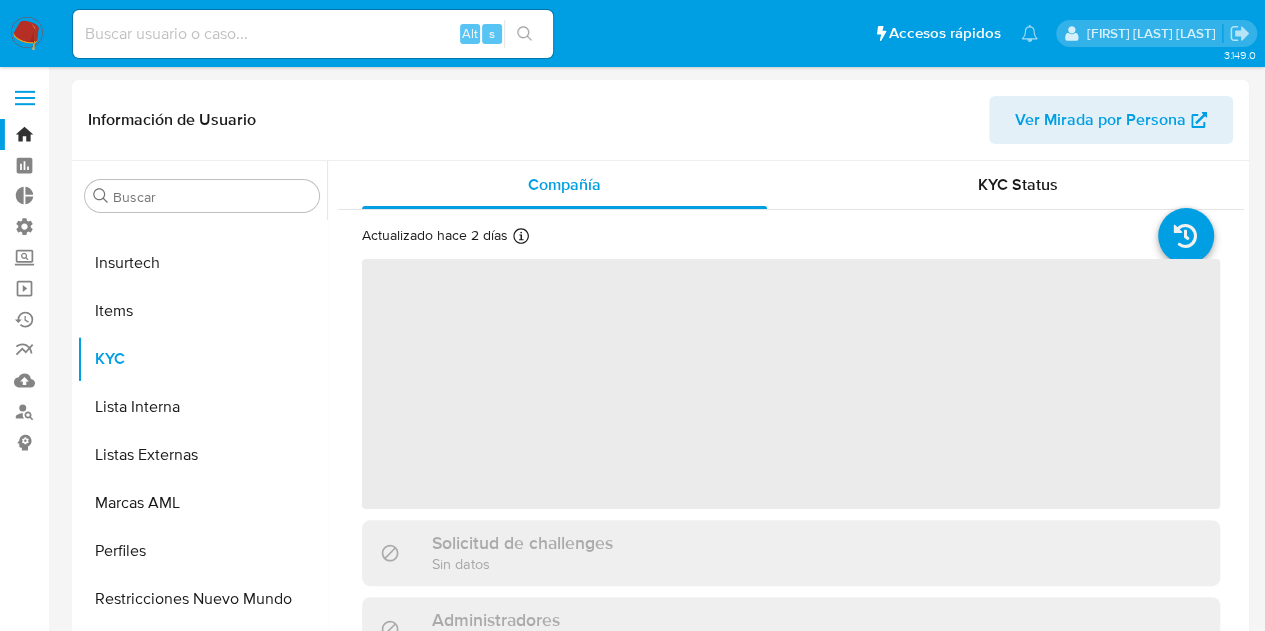 select on "10" 